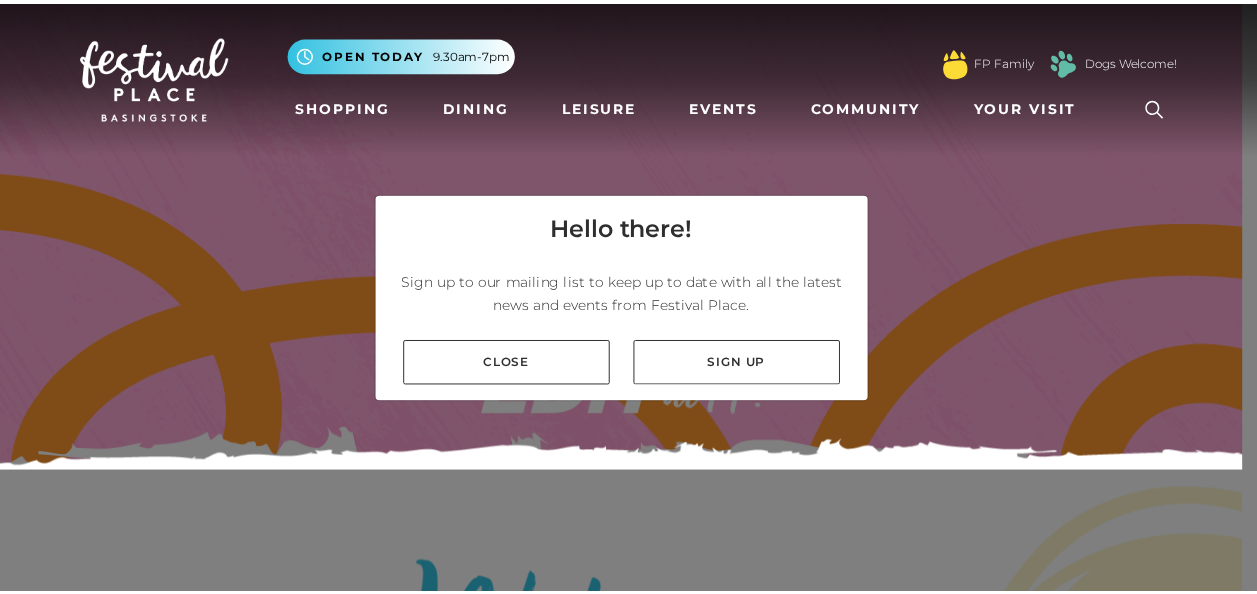 scroll, scrollTop: 0, scrollLeft: 0, axis: both 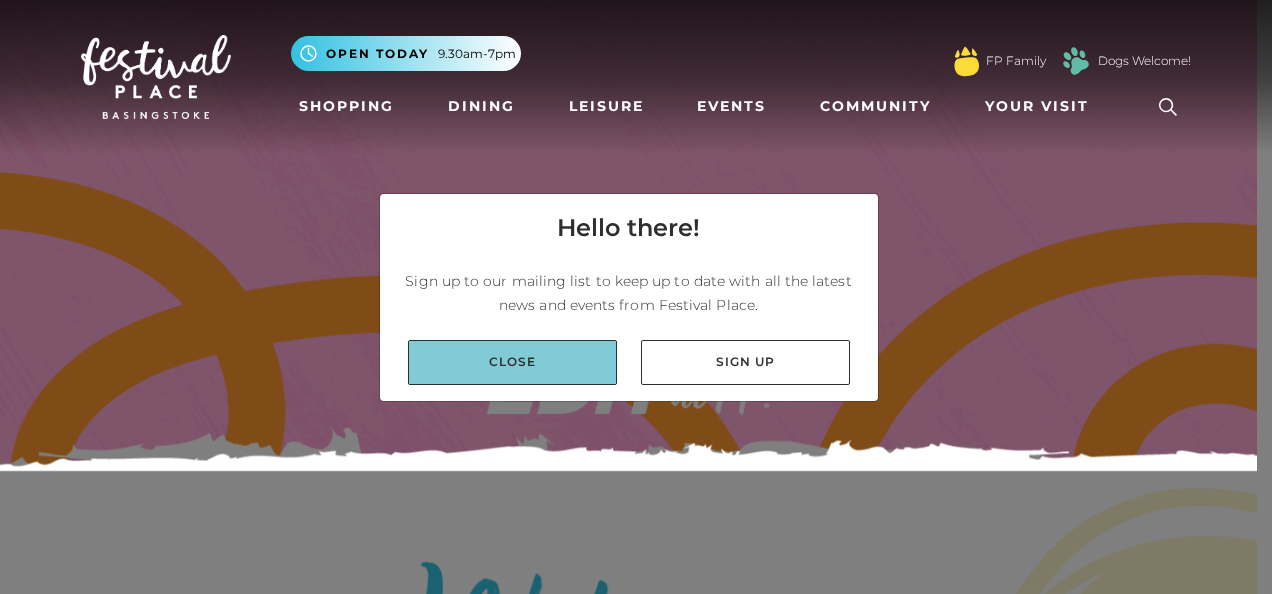 click on "Close" at bounding box center (512, 362) 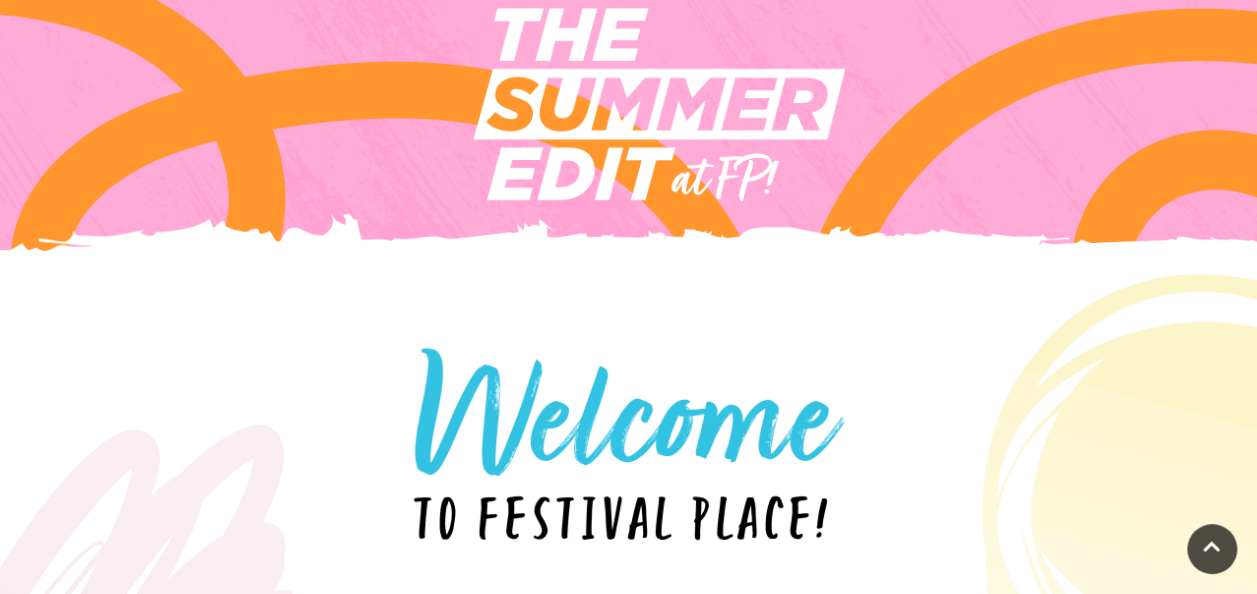scroll, scrollTop: 0, scrollLeft: 0, axis: both 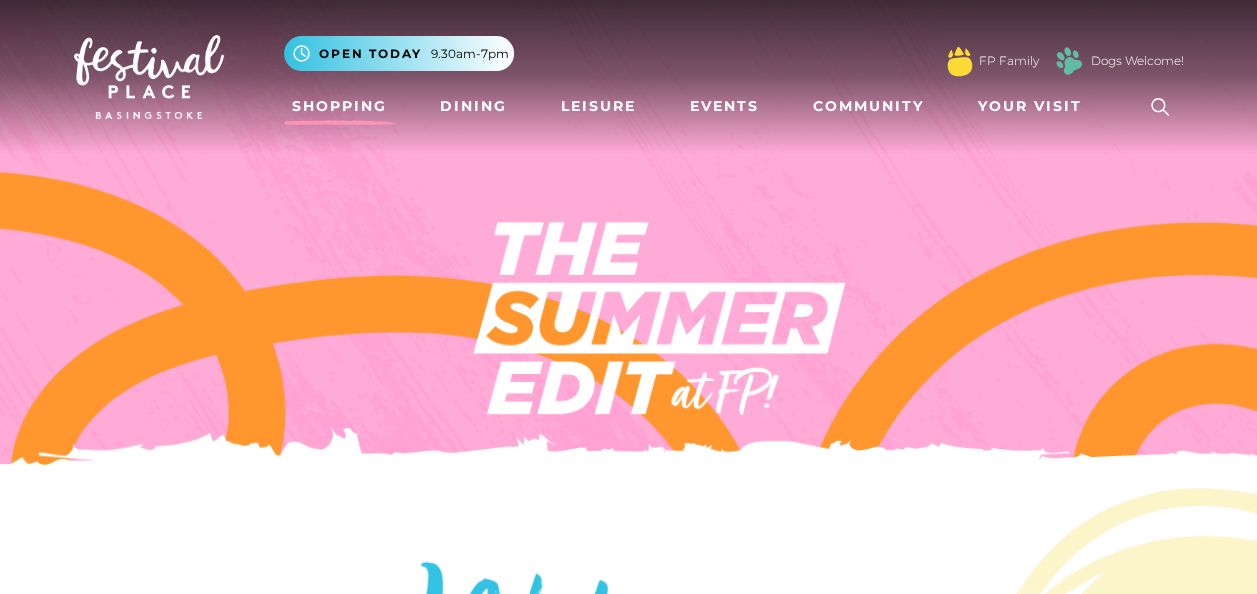 click on "Shopping" at bounding box center [339, 106] 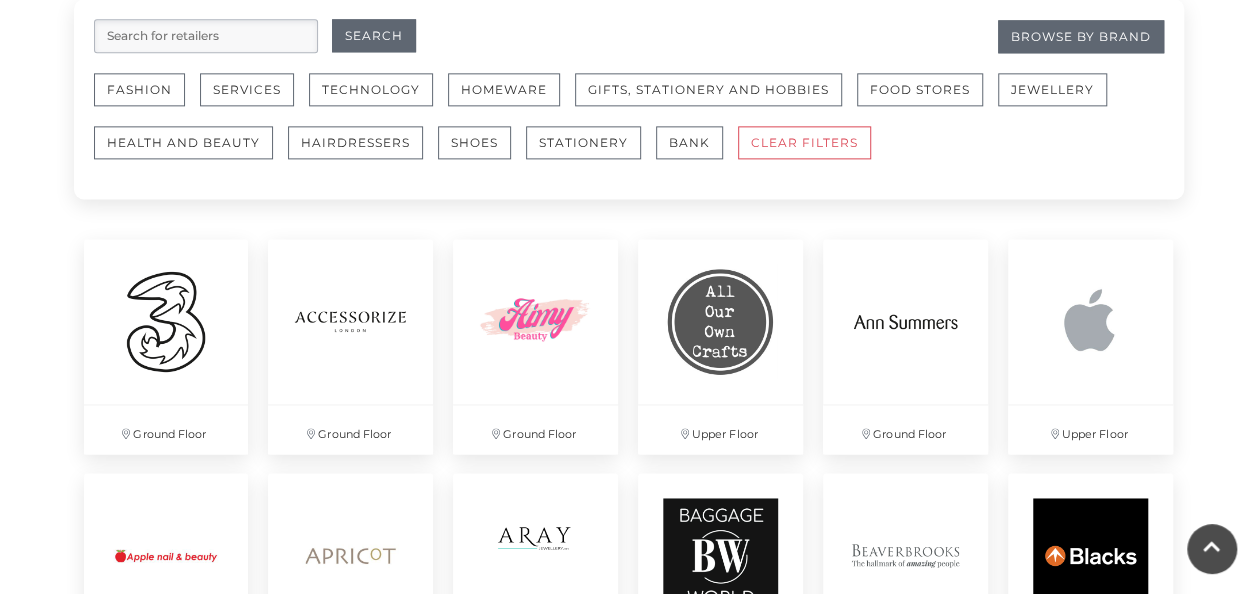 scroll, scrollTop: 1211, scrollLeft: 0, axis: vertical 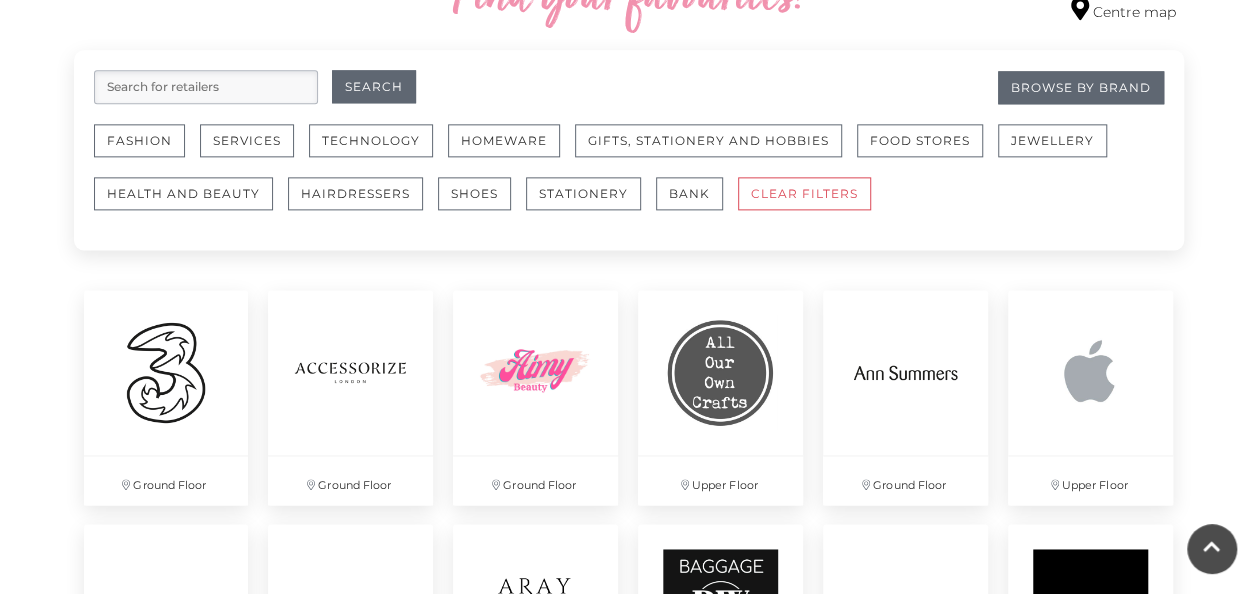 click on "Filter retailers
Search for retailers
Search
Browse By Brand
Fashion
Services
Technology
Homeware
Gifts, Stationery and Hobbies
Food Stores
Jewellery
Health and Beauty Hairdressers" at bounding box center (629, 150) 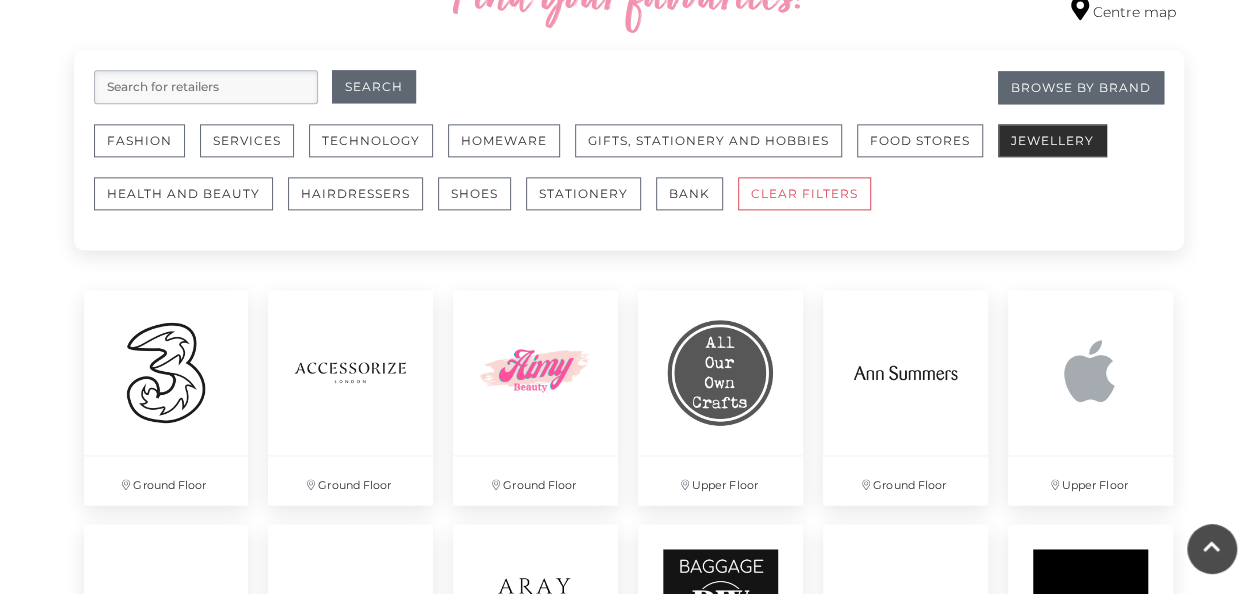 click on "Jewellery" at bounding box center (1052, 140) 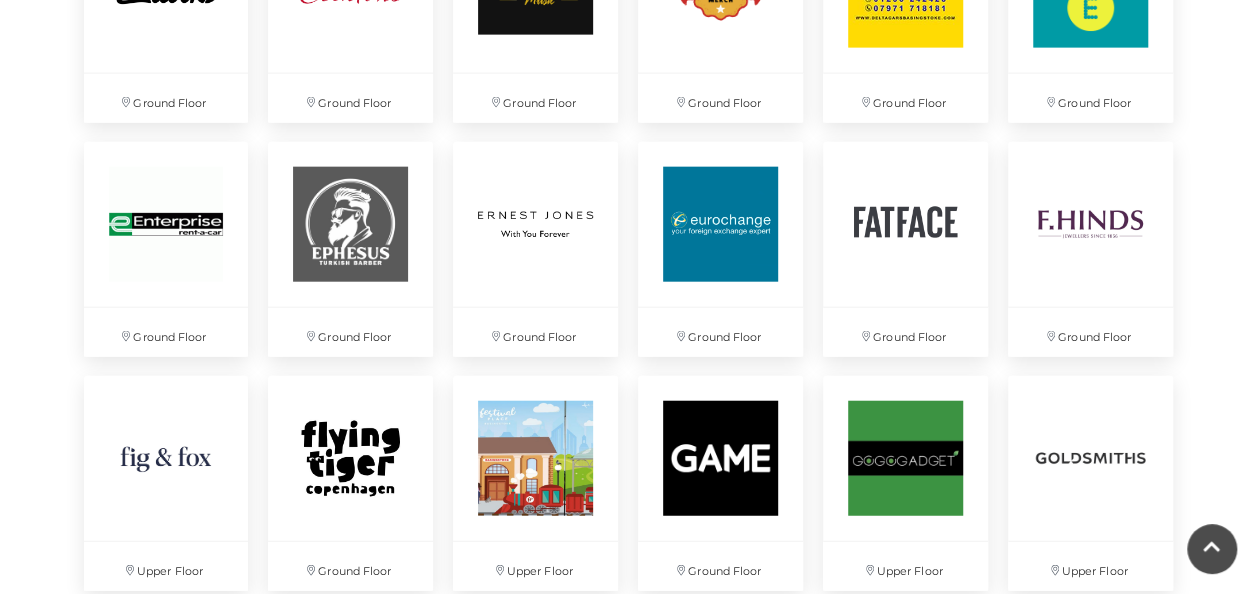 scroll, scrollTop: 2297, scrollLeft: 0, axis: vertical 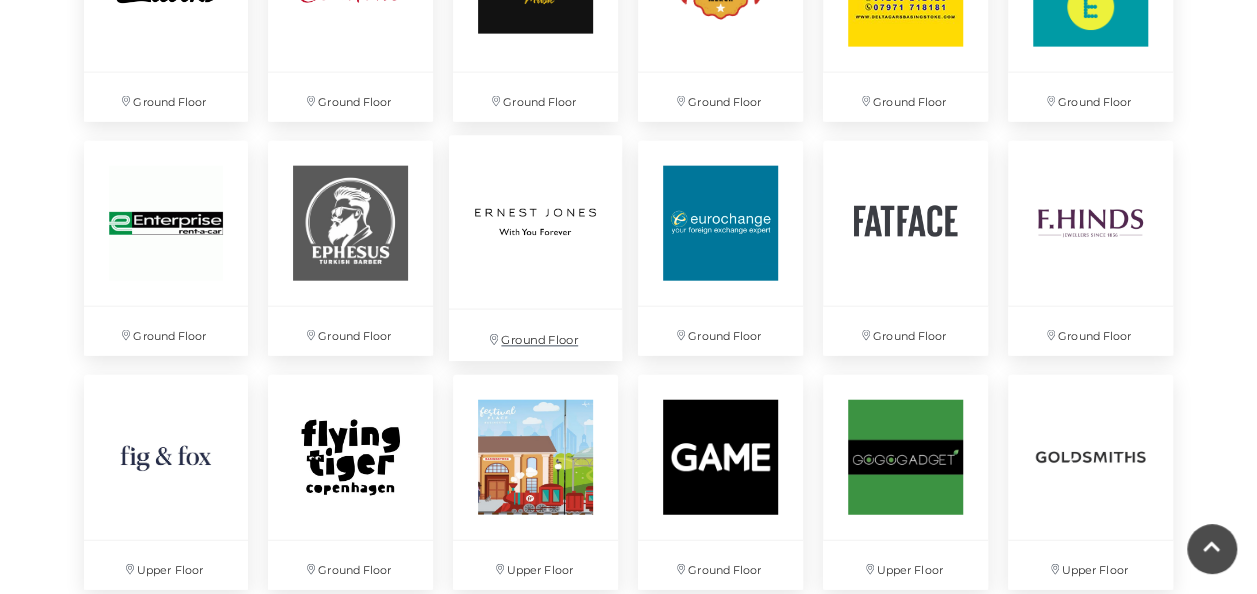 click at bounding box center (535, 222) 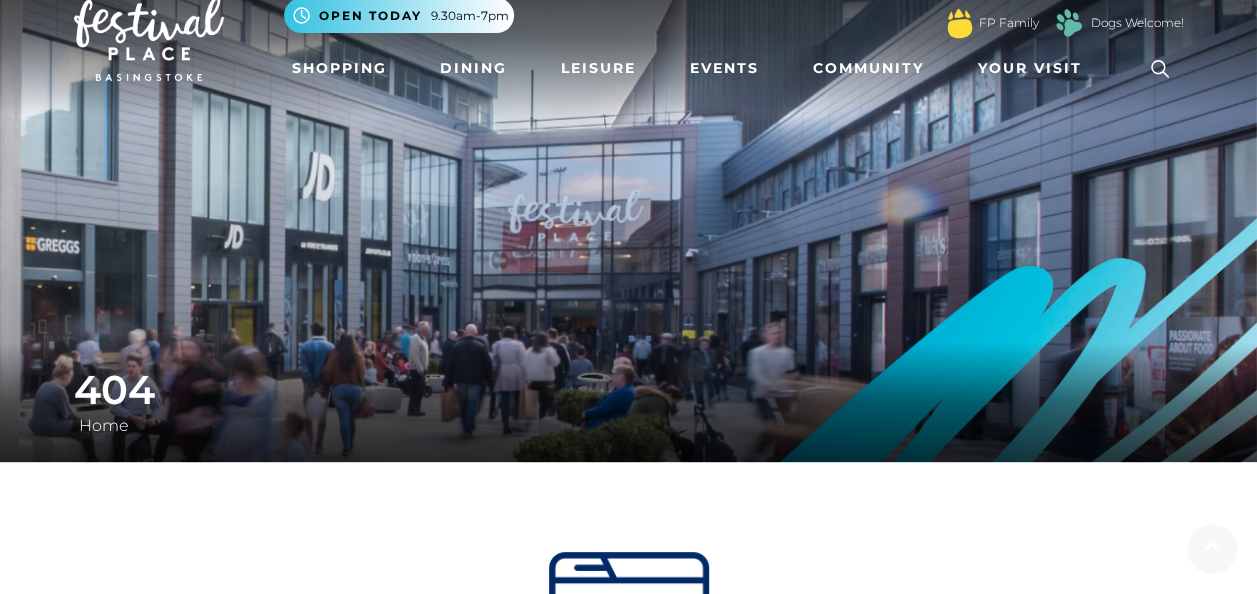 scroll, scrollTop: 34, scrollLeft: 0, axis: vertical 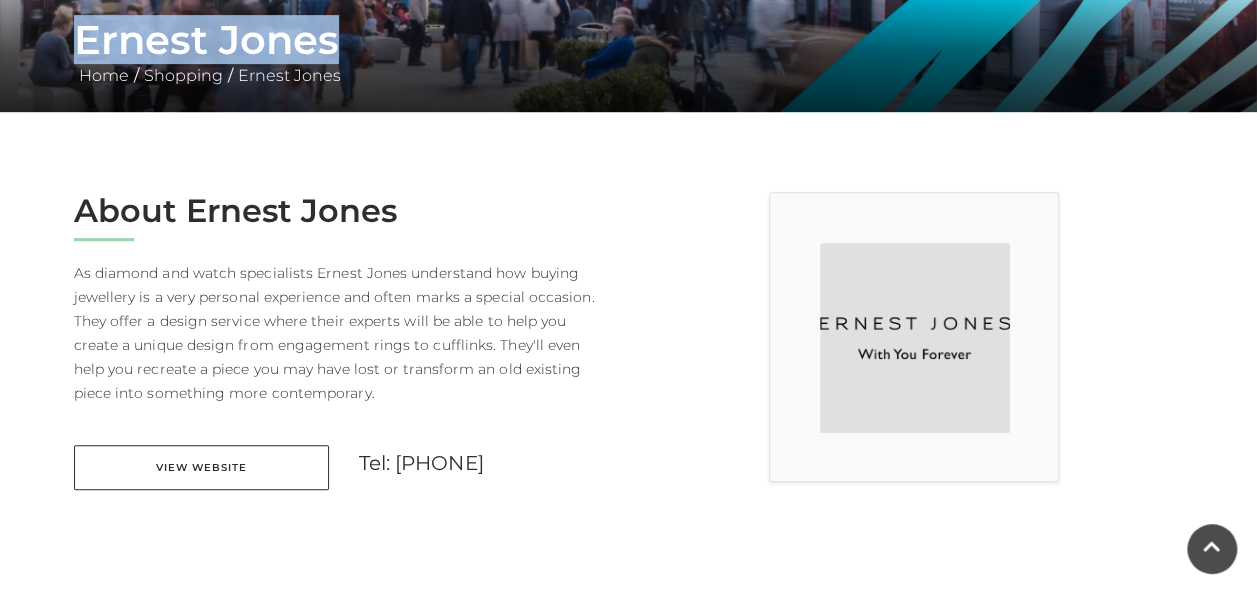 drag, startPoint x: 80, startPoint y: 37, endPoint x: 338, endPoint y: 26, distance: 258.23438 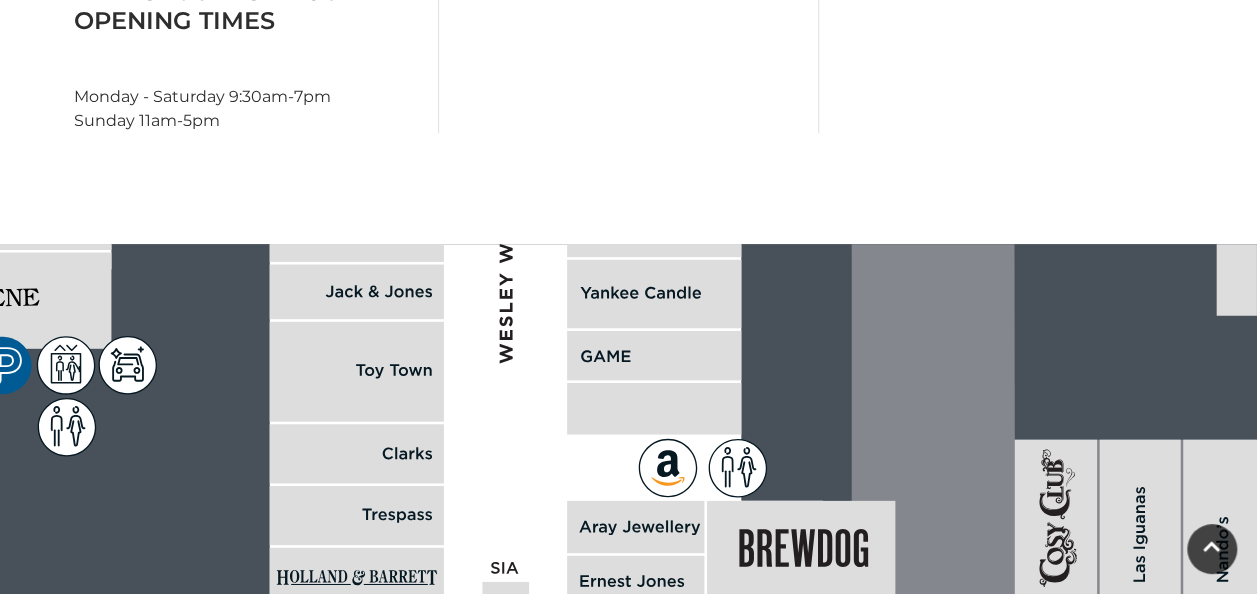 scroll, scrollTop: 1012, scrollLeft: 0, axis: vertical 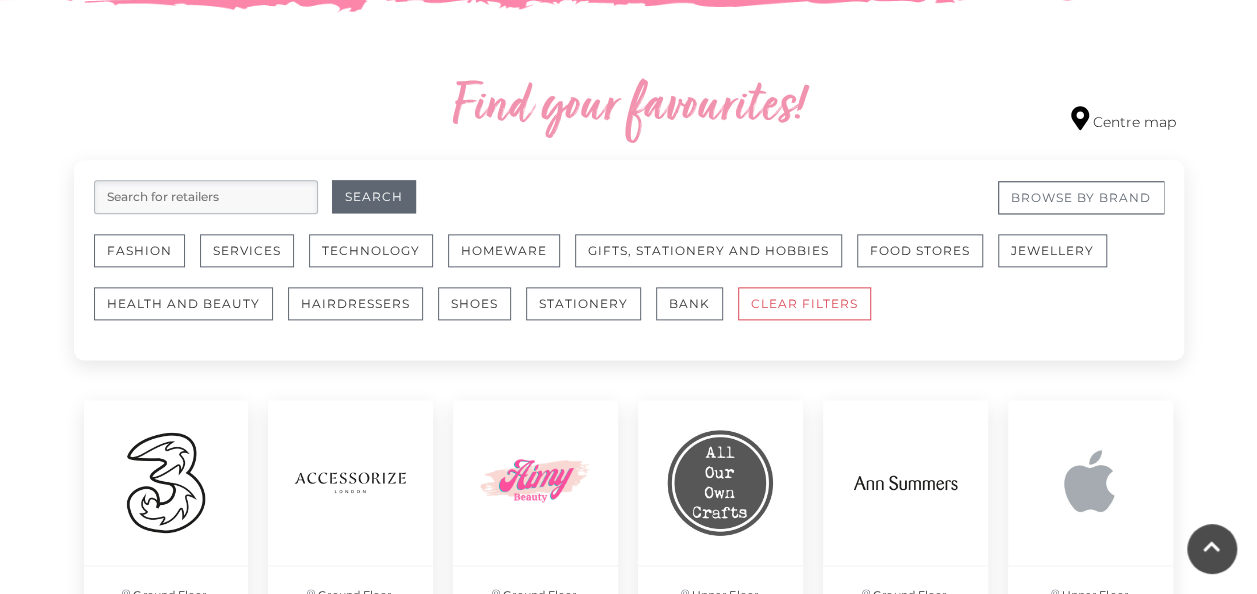 click on "Browse By Brand" at bounding box center [1081, 197] 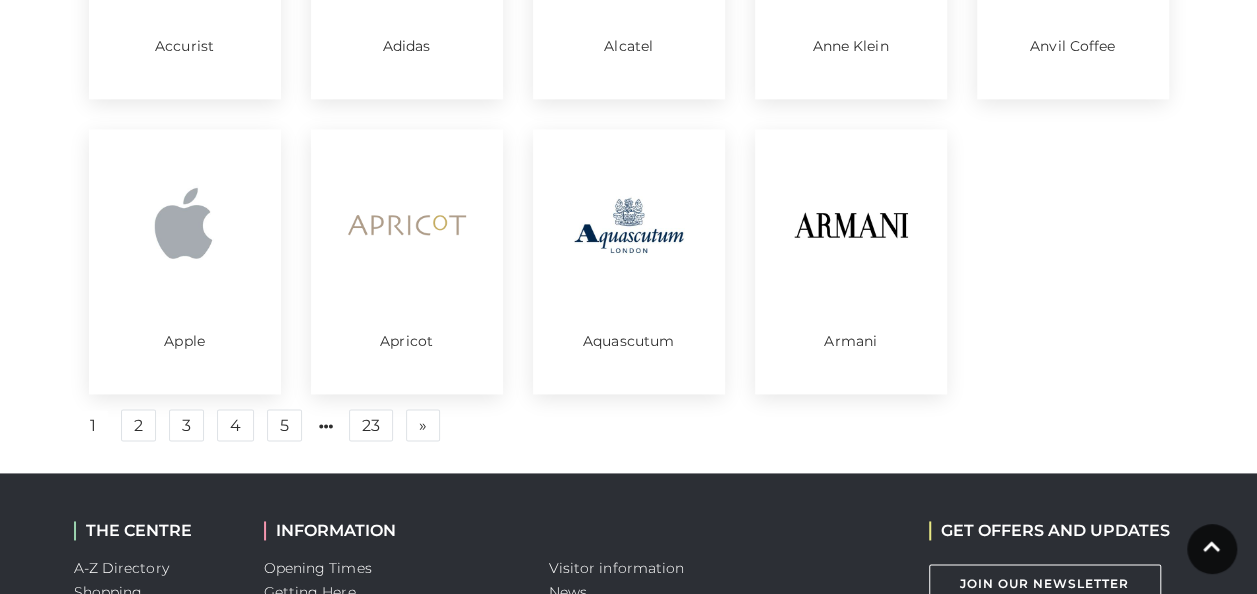 scroll, scrollTop: 1154, scrollLeft: 0, axis: vertical 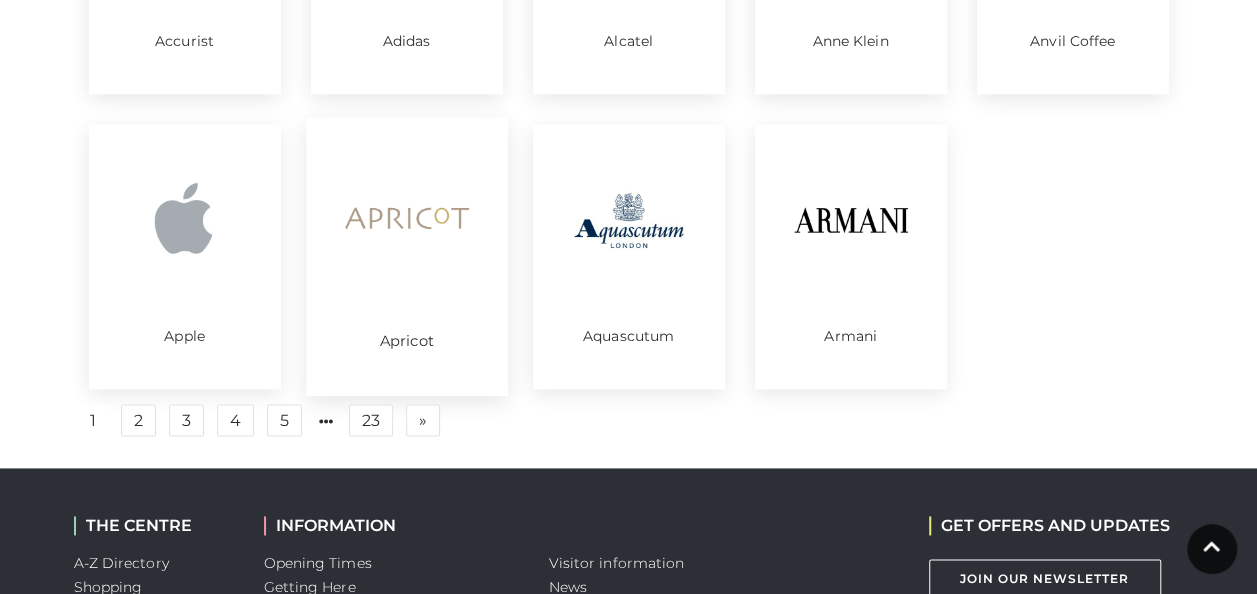 click at bounding box center (406, 218) 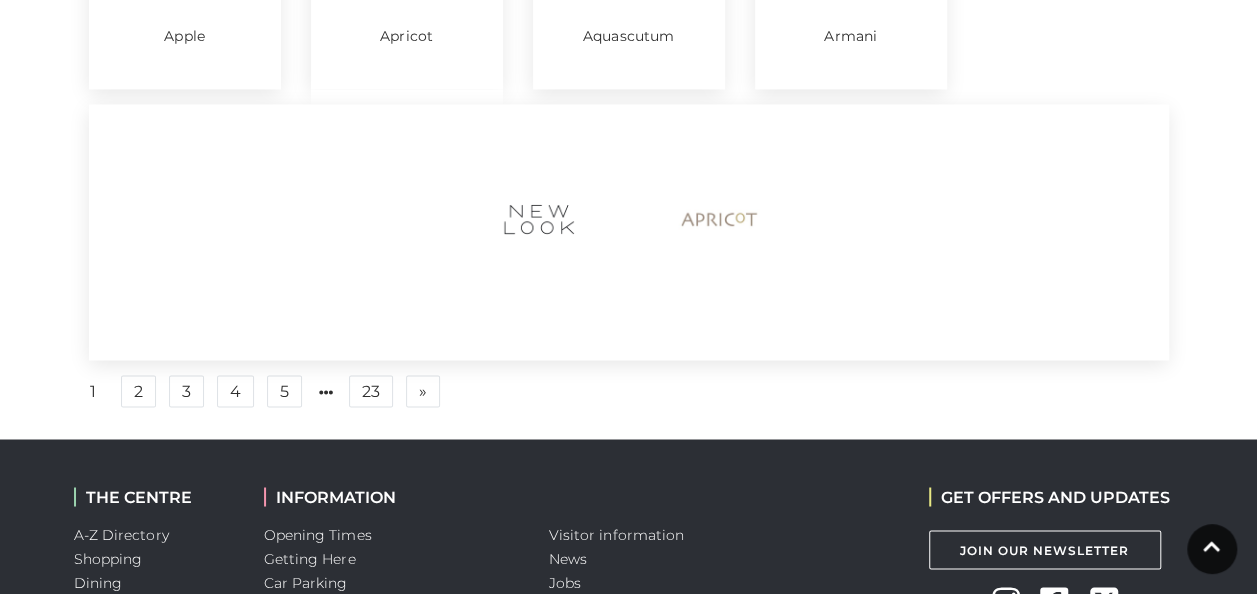click on "Armani" at bounding box center (851, -44) 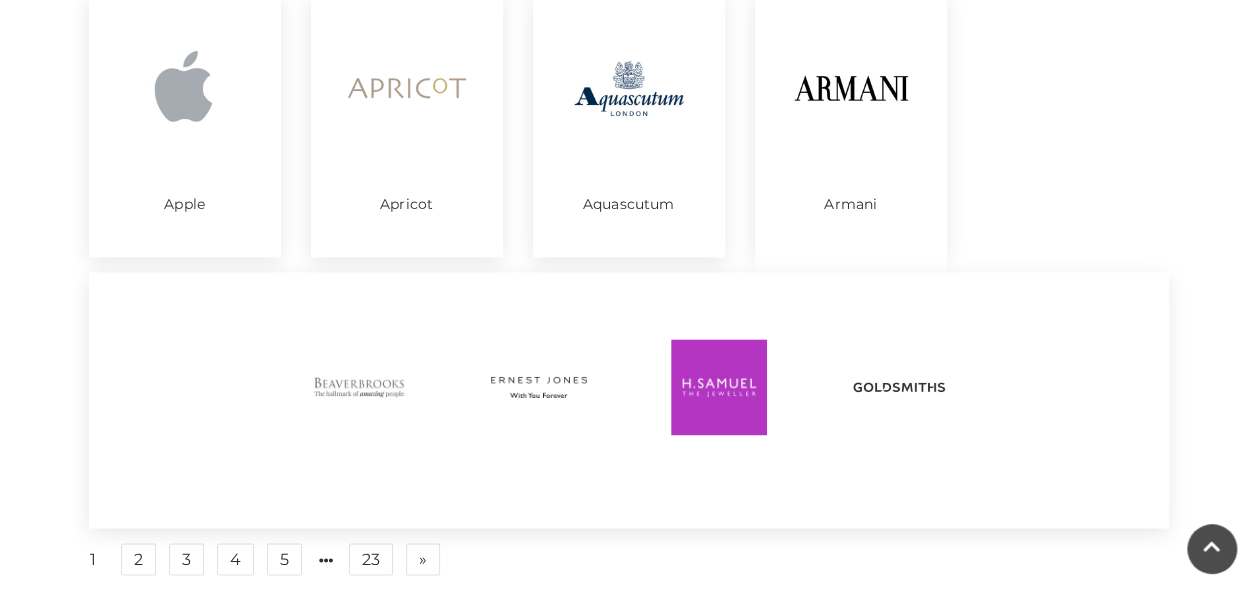 scroll, scrollTop: 1254, scrollLeft: 0, axis: vertical 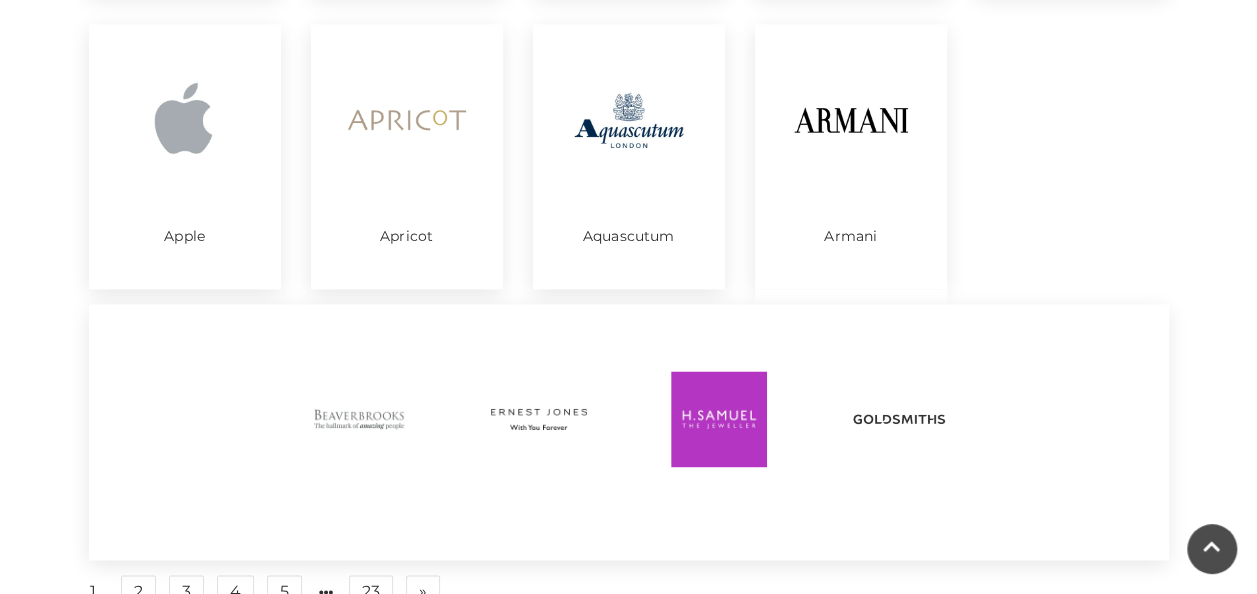 click at bounding box center (719, 419) 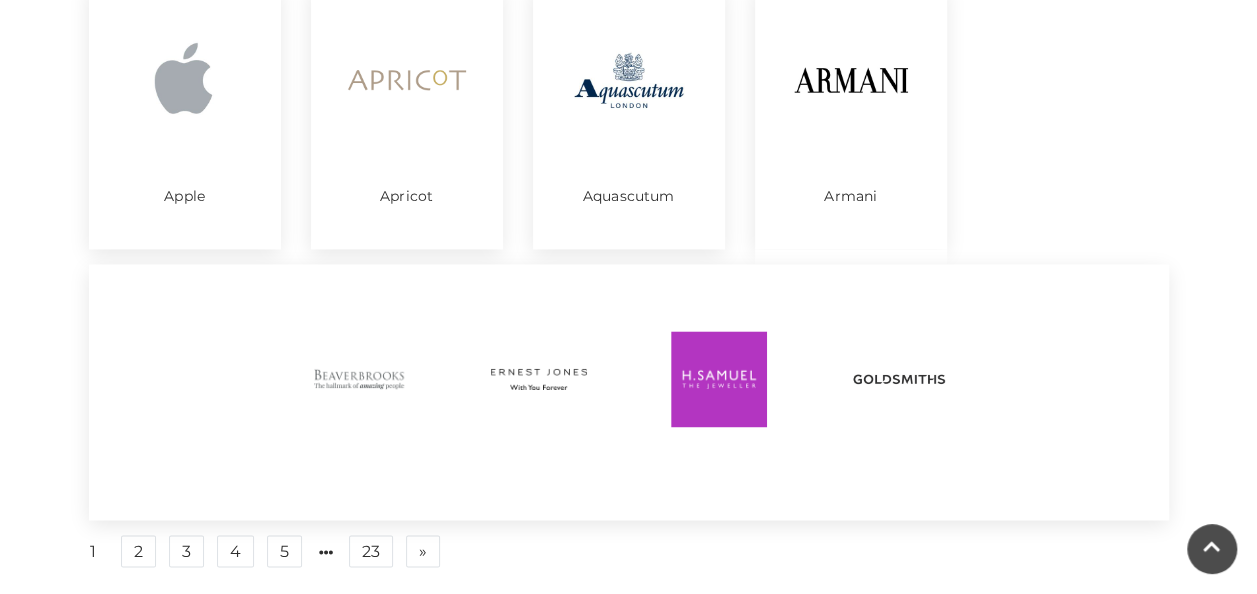 scroll, scrollTop: 1354, scrollLeft: 0, axis: vertical 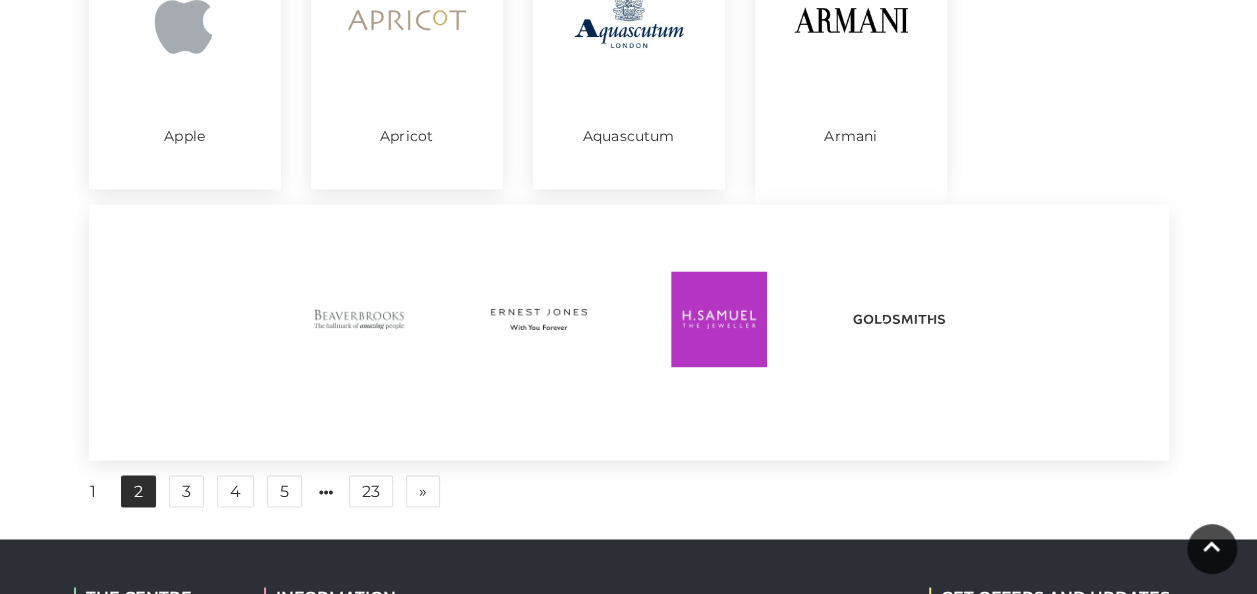 click on "2" at bounding box center [138, 491] 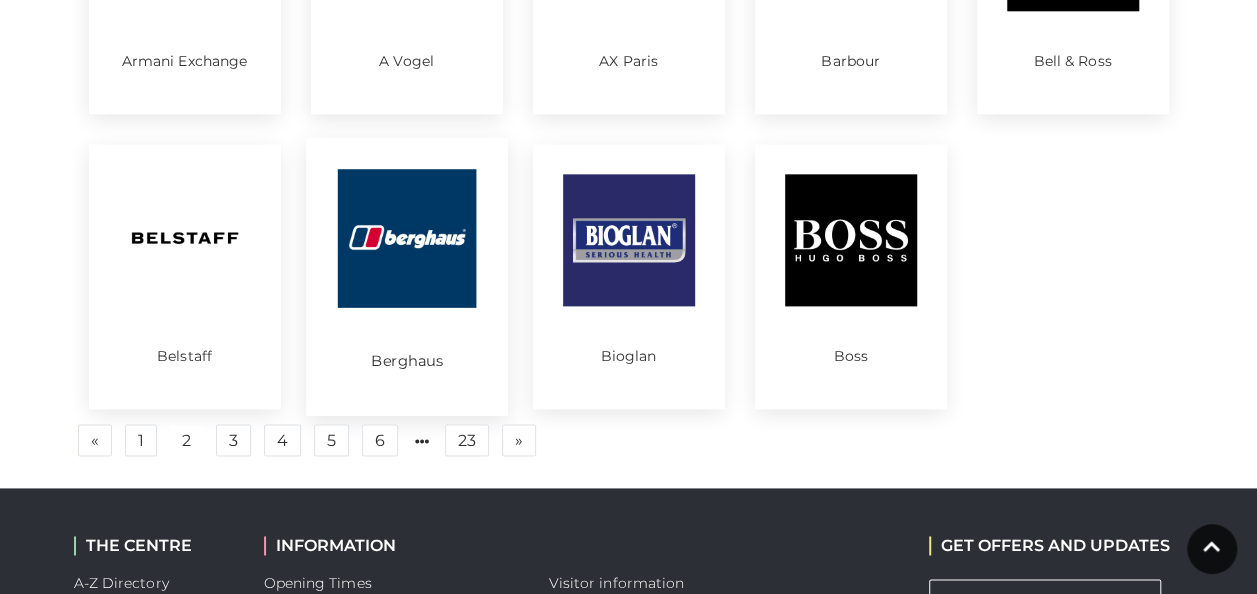 scroll, scrollTop: 1154, scrollLeft: 0, axis: vertical 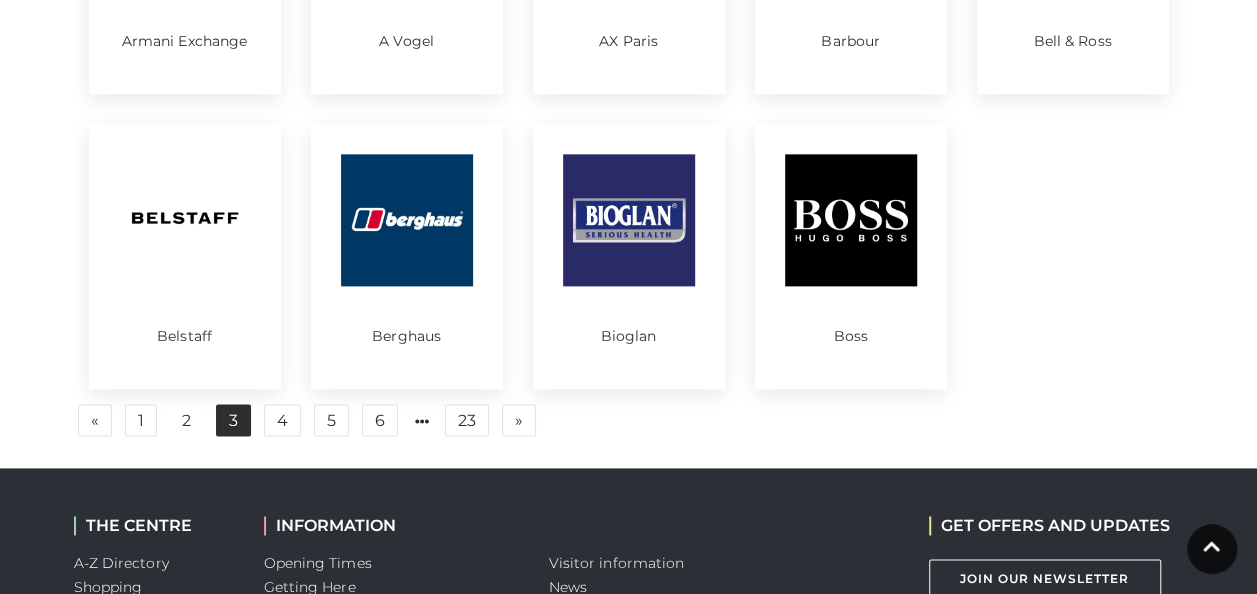 click on "3" at bounding box center (233, 420) 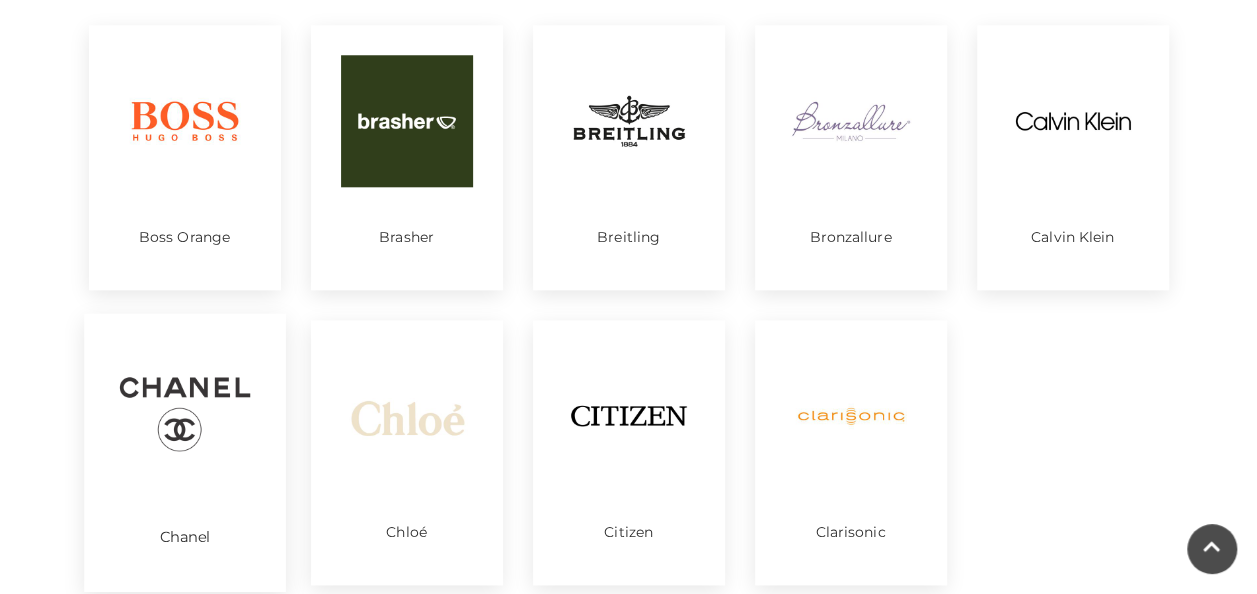 scroll, scrollTop: 954, scrollLeft: 0, axis: vertical 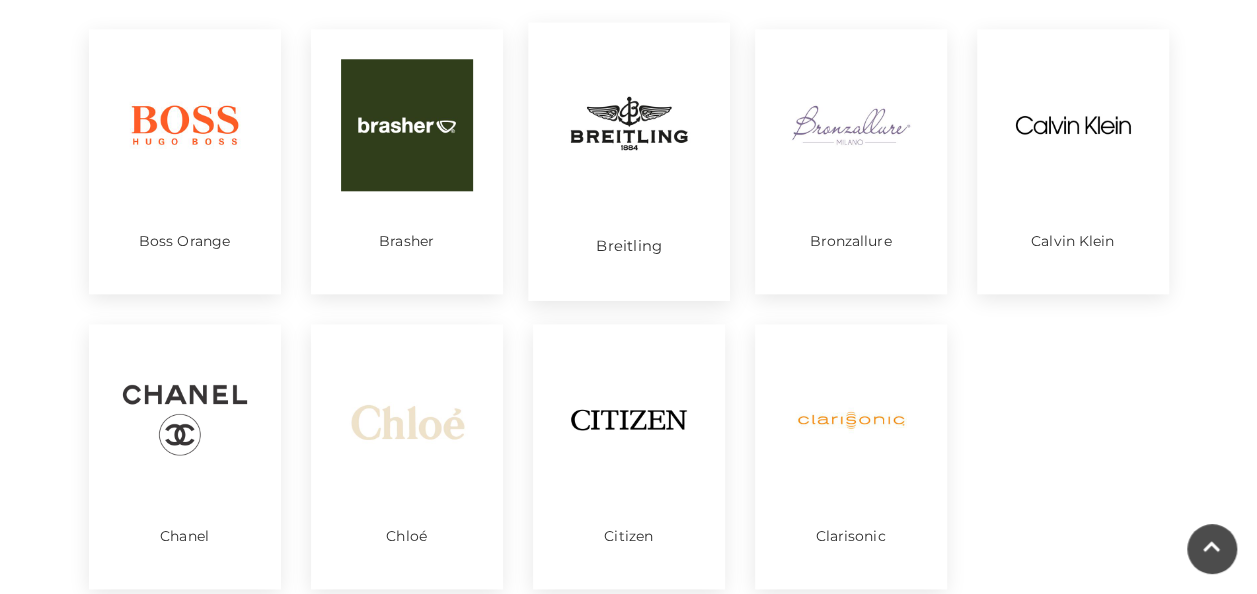 click at bounding box center [628, 123] 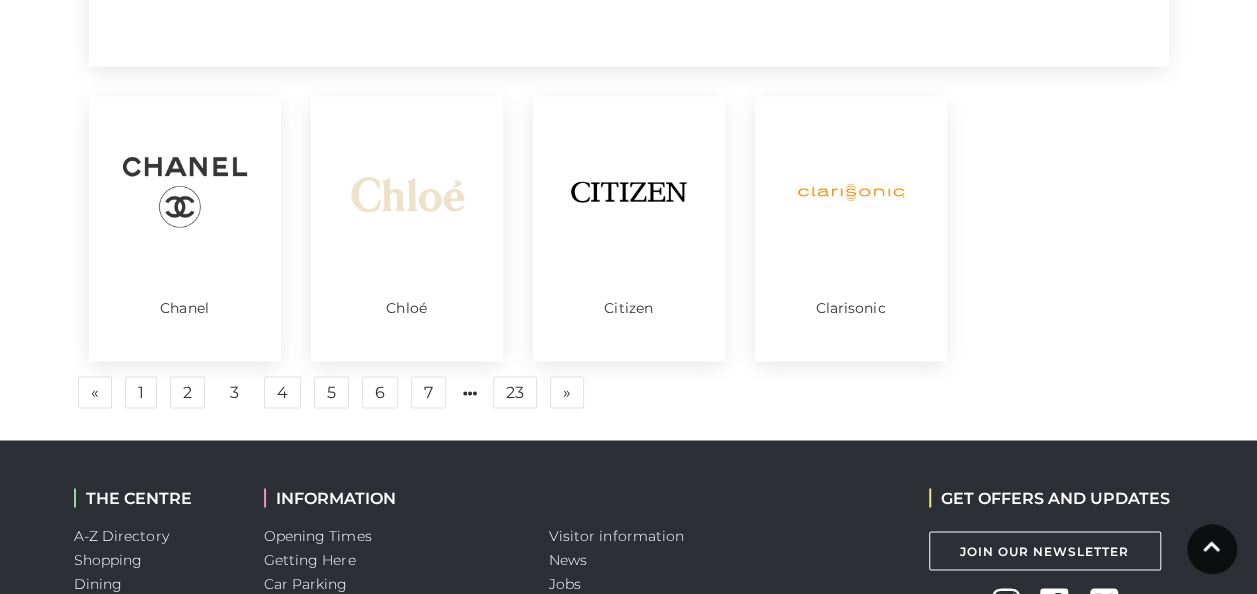 scroll, scrollTop: 1454, scrollLeft: 0, axis: vertical 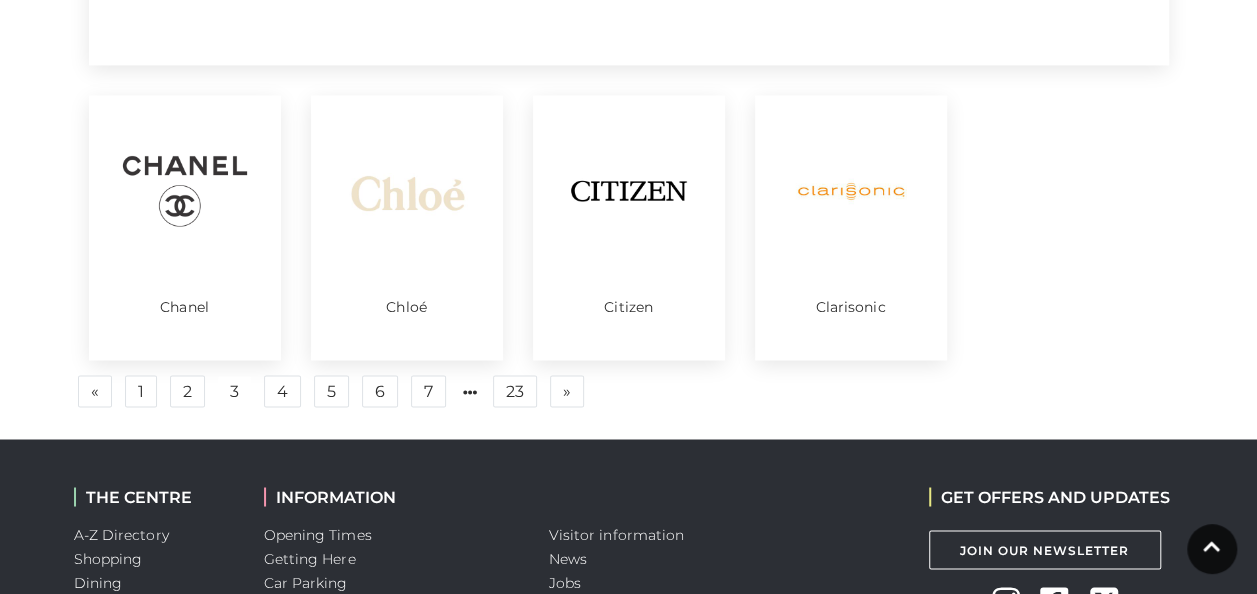 click on "« Previous
1
2
3
4
5
6
7
23
» Next" at bounding box center (629, 391) 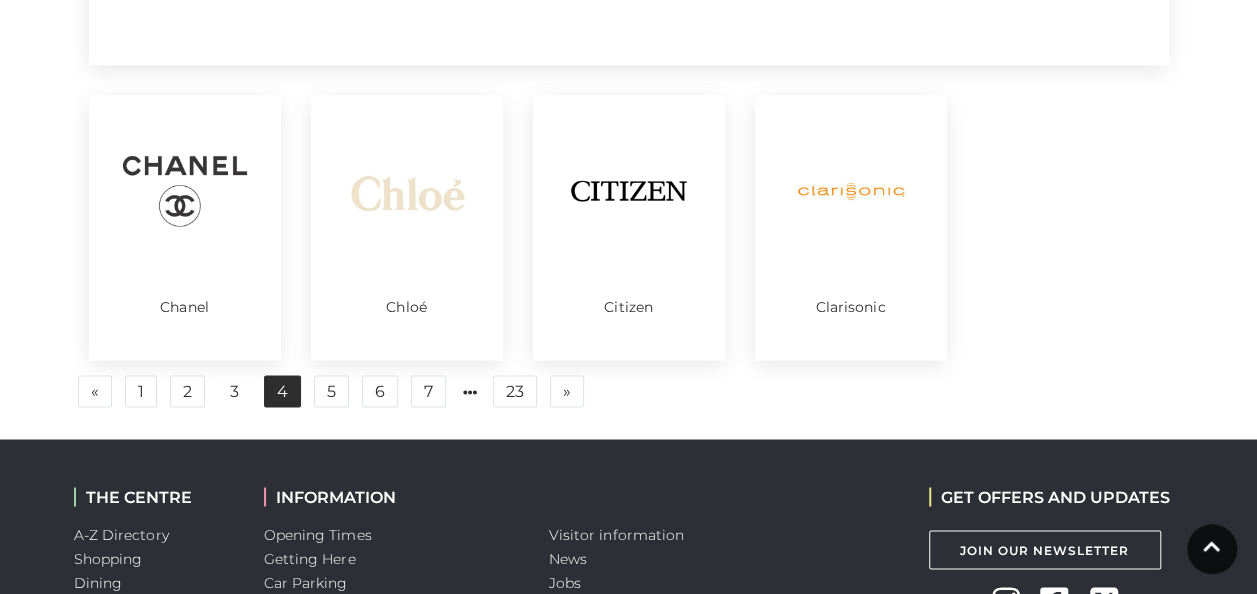 click on "4" at bounding box center (282, 391) 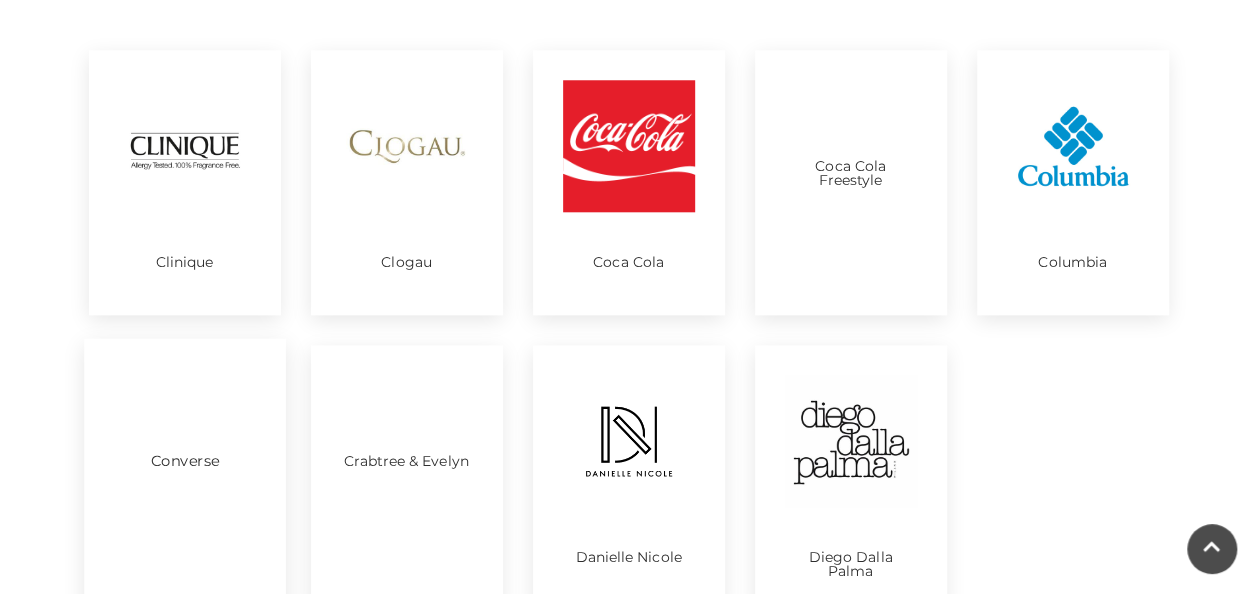 scroll, scrollTop: 1054, scrollLeft: 0, axis: vertical 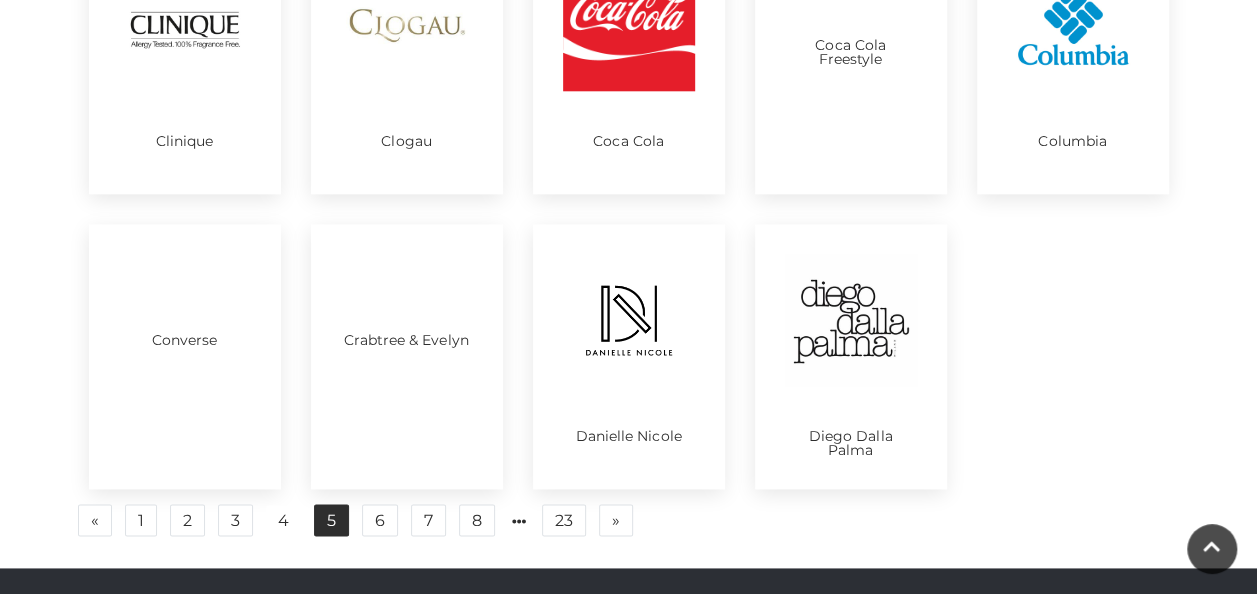 click on "5" at bounding box center [331, 520] 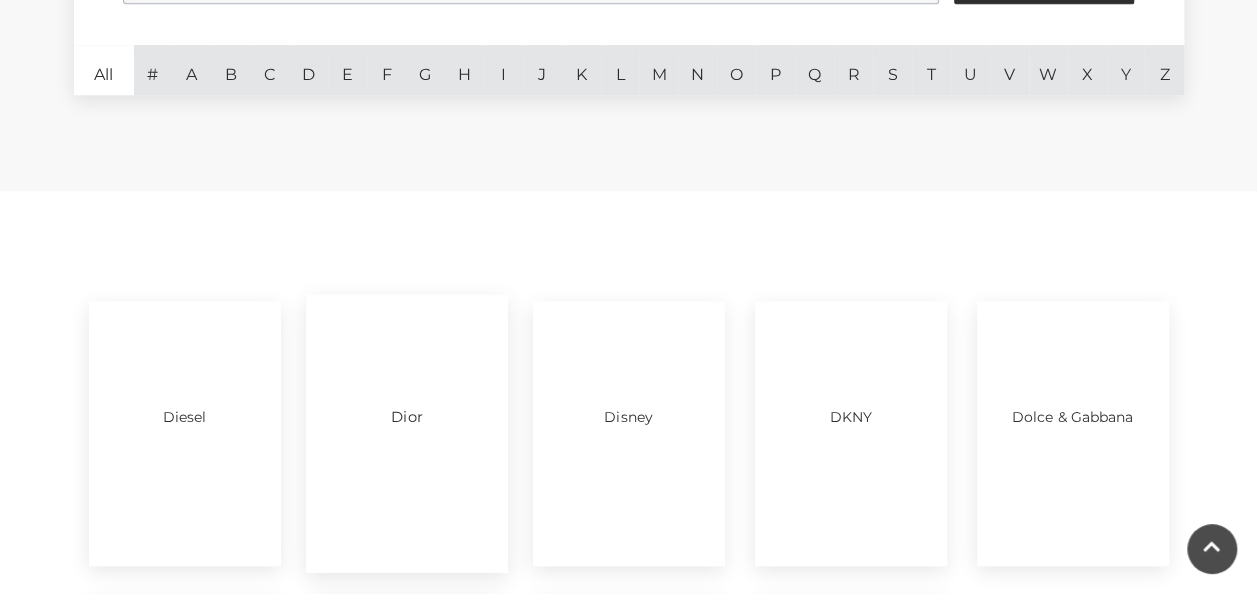 scroll, scrollTop: 554, scrollLeft: 0, axis: vertical 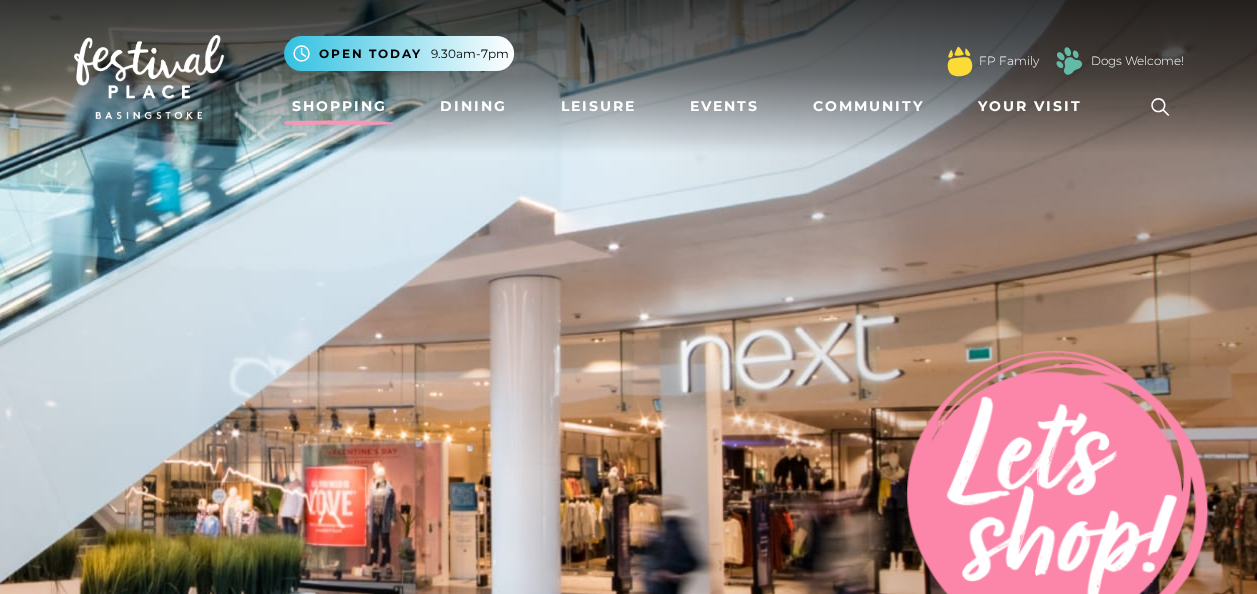 drag, startPoint x: 778, startPoint y: 300, endPoint x: 768, endPoint y: 298, distance: 10.198039 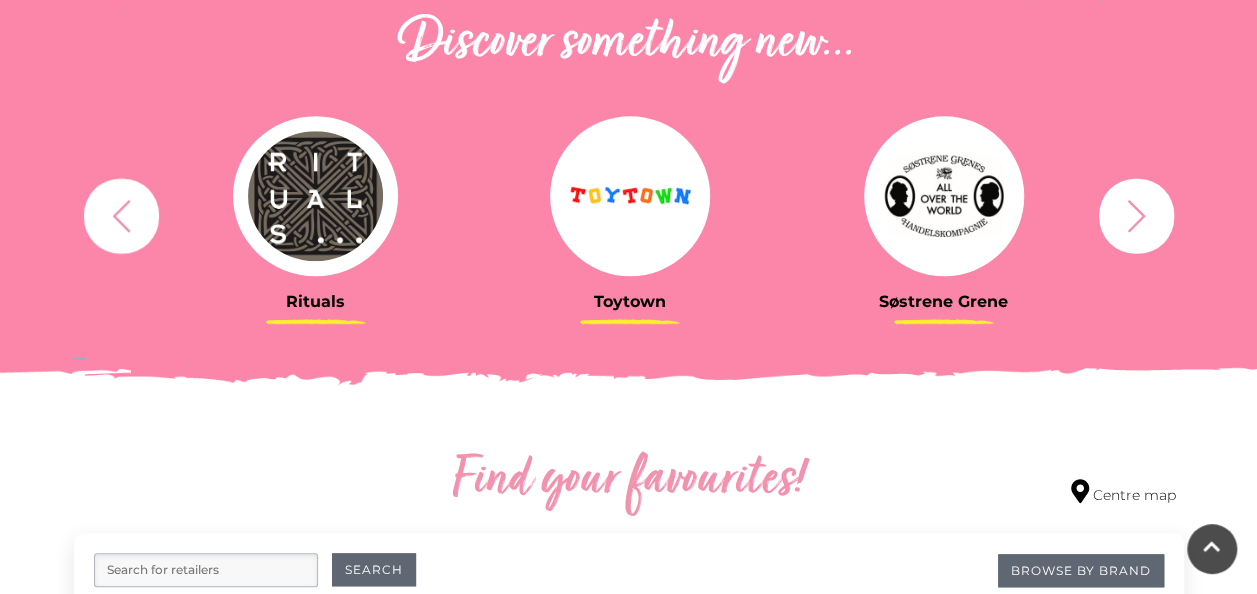 scroll, scrollTop: 700, scrollLeft: 0, axis: vertical 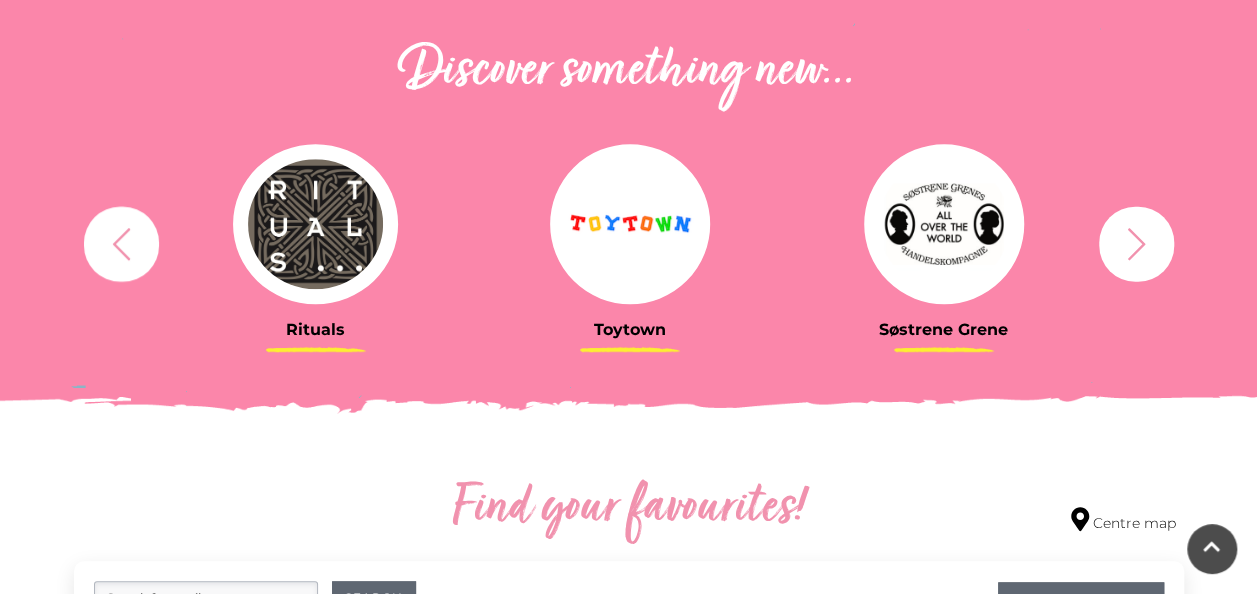 click at bounding box center (1136, 243) 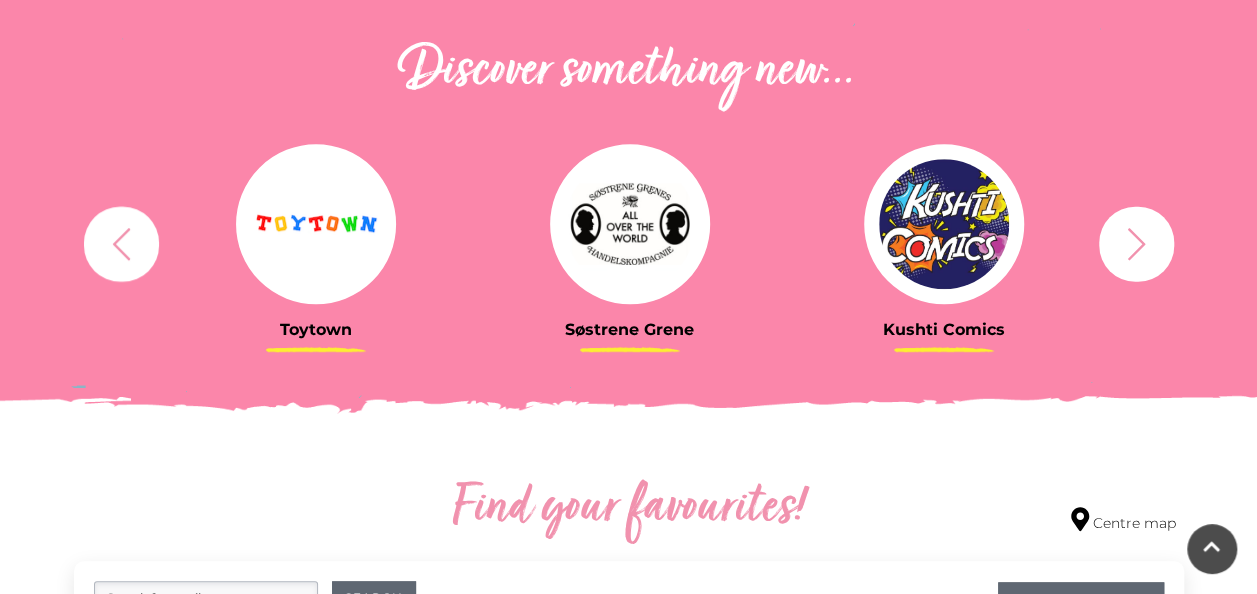 click 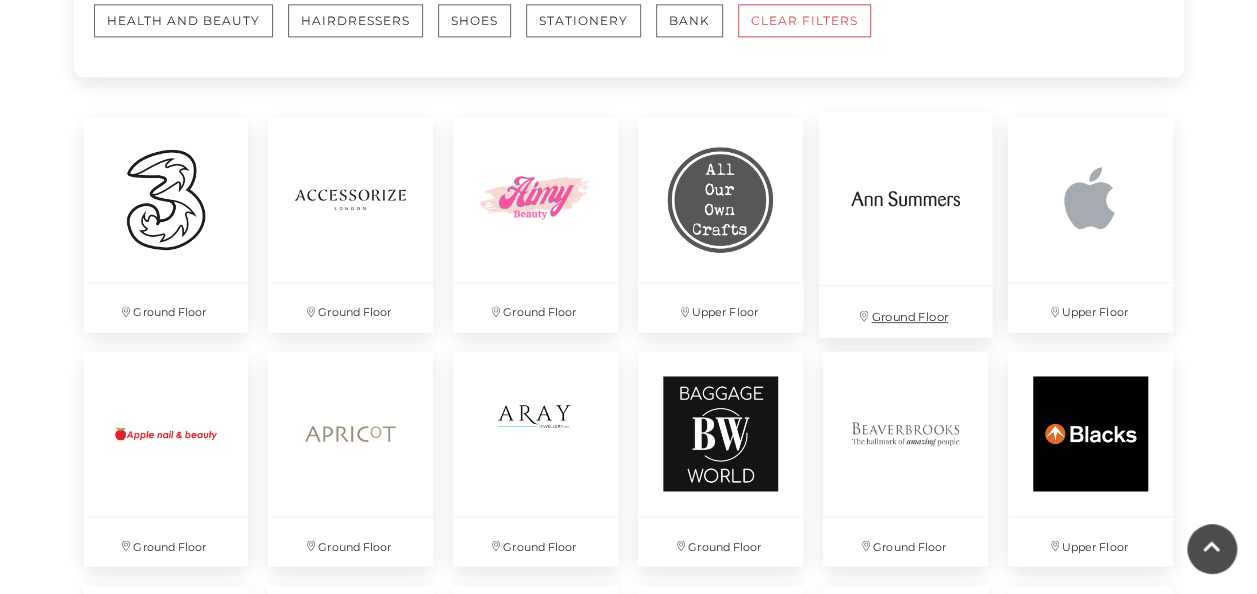 scroll, scrollTop: 1200, scrollLeft: 0, axis: vertical 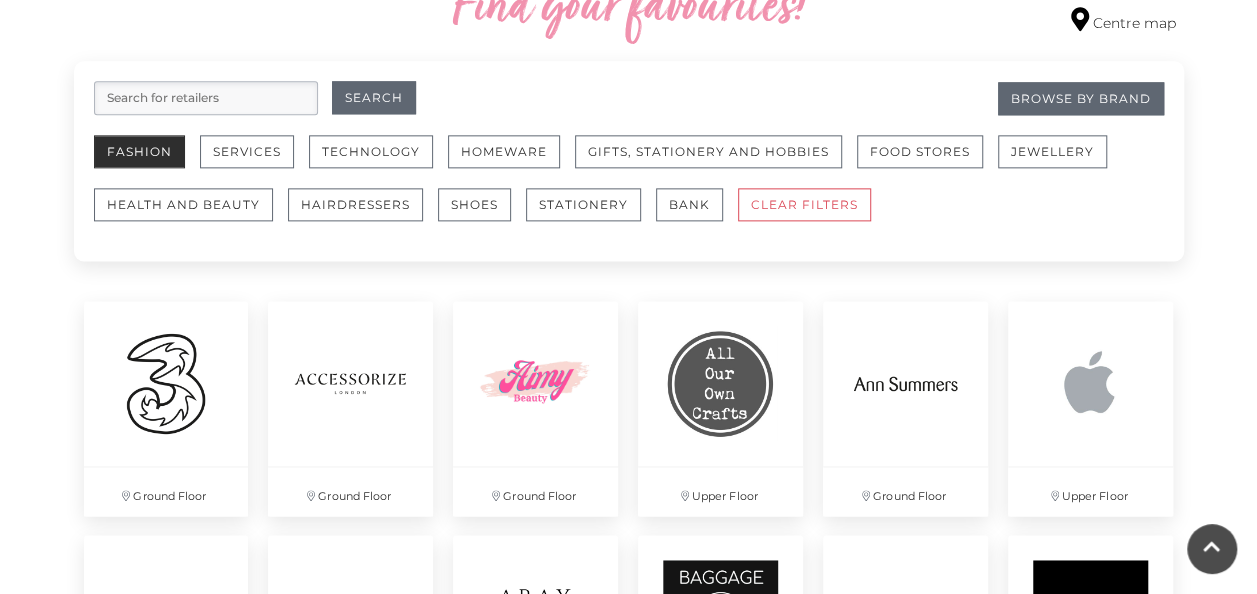 click on "Fashion" at bounding box center [139, 151] 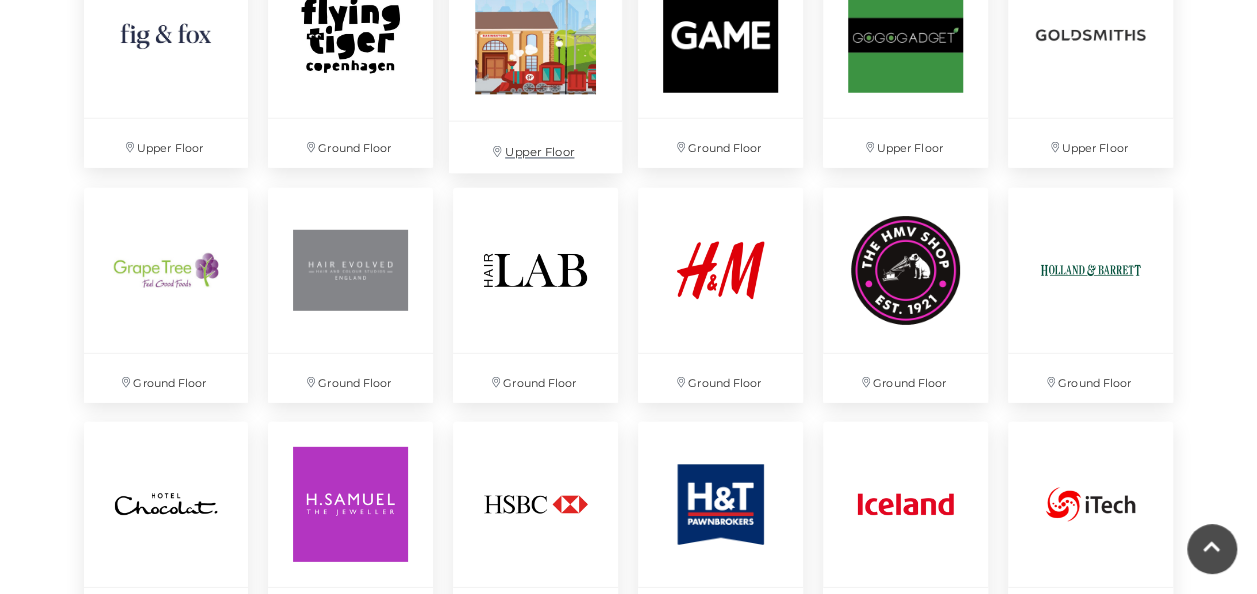 scroll, scrollTop: 2800, scrollLeft: 0, axis: vertical 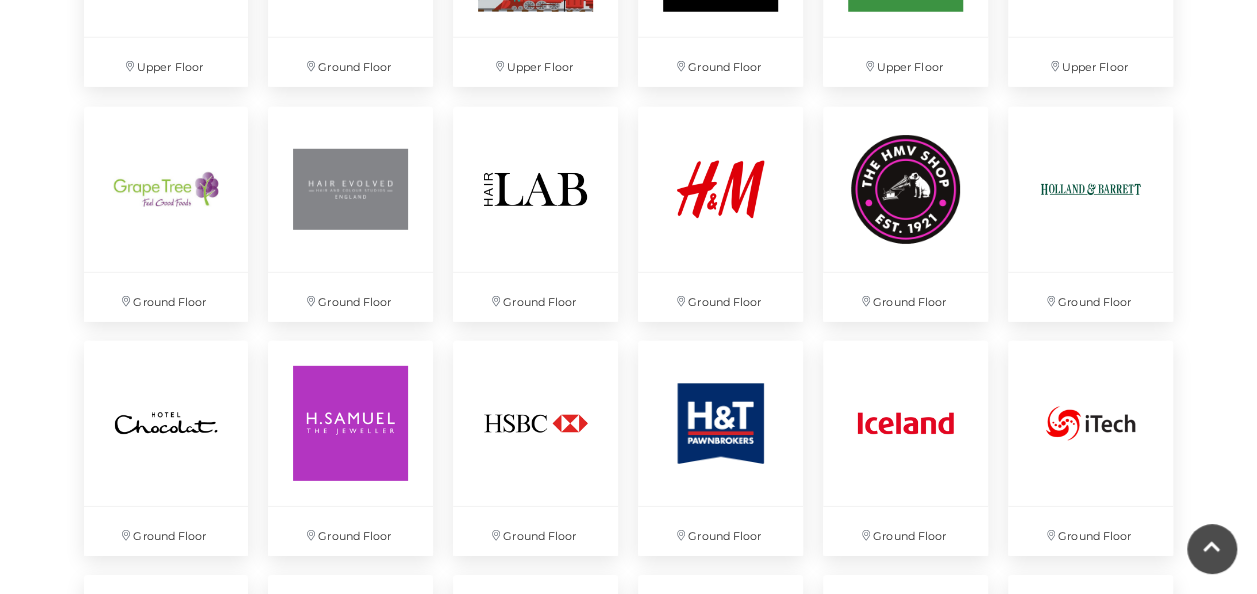 drag, startPoint x: 1221, startPoint y: 235, endPoint x: 1240, endPoint y: 170, distance: 67.72001 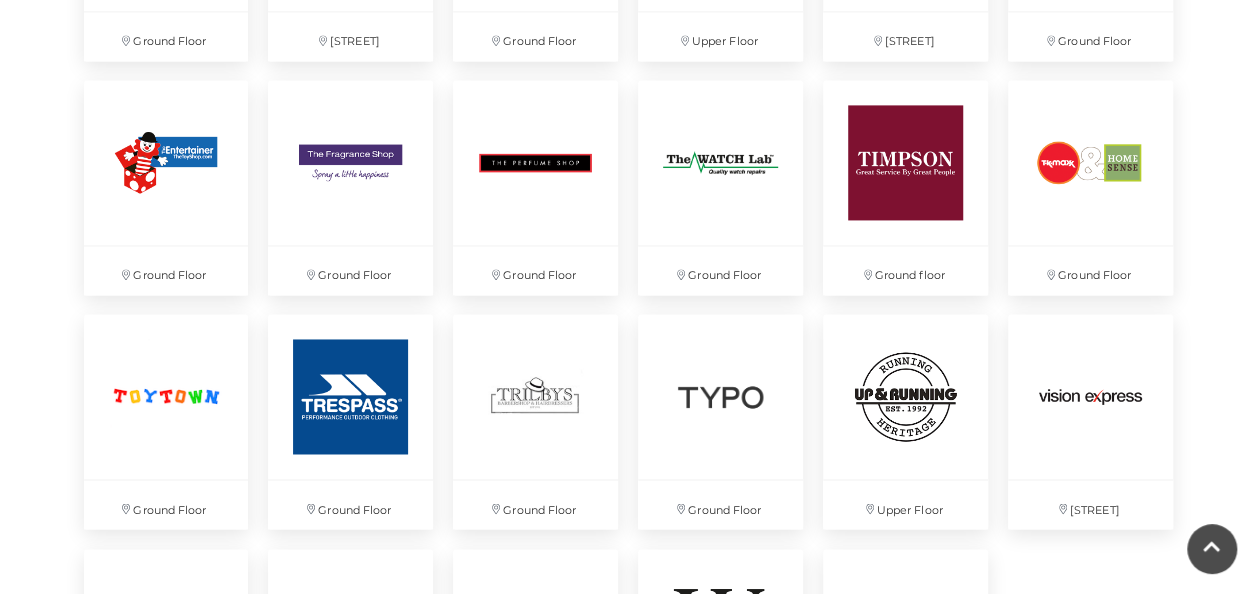 scroll, scrollTop: 5200, scrollLeft: 0, axis: vertical 